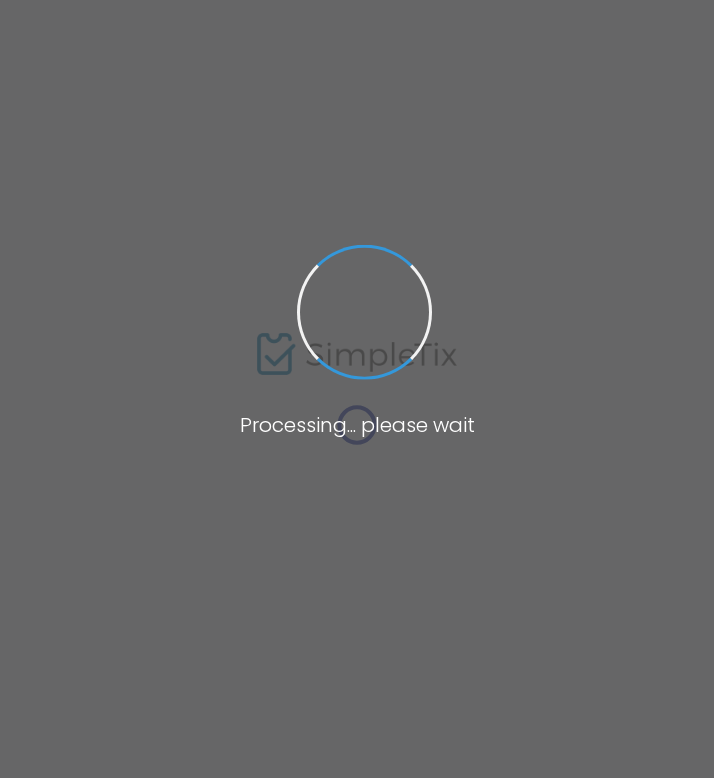 scroll, scrollTop: 0, scrollLeft: 0, axis: both 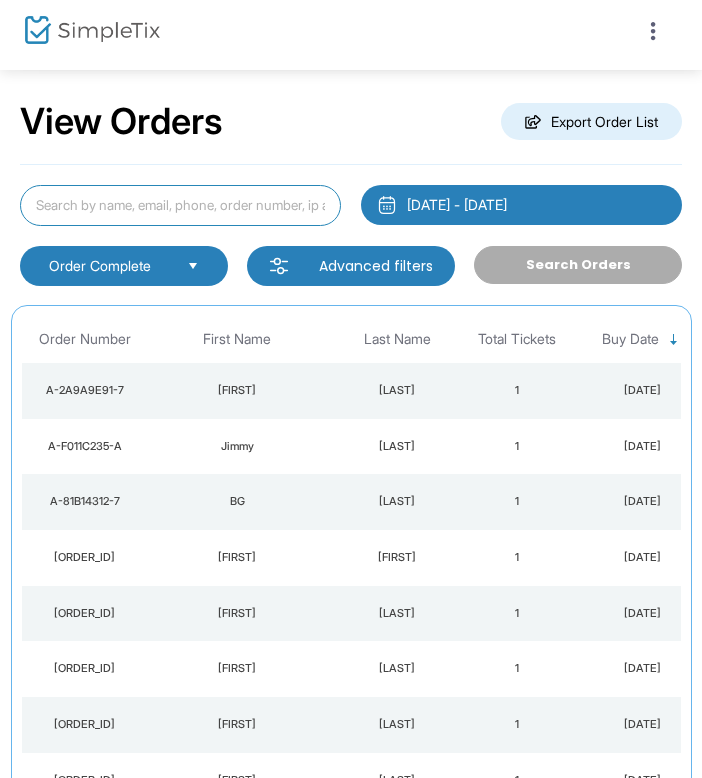 click 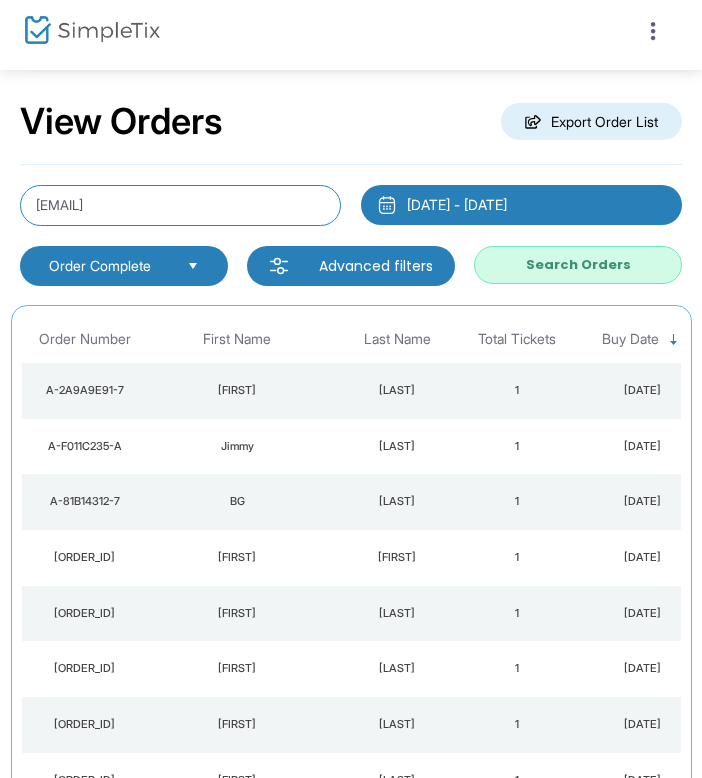 type on "[EMAIL]" 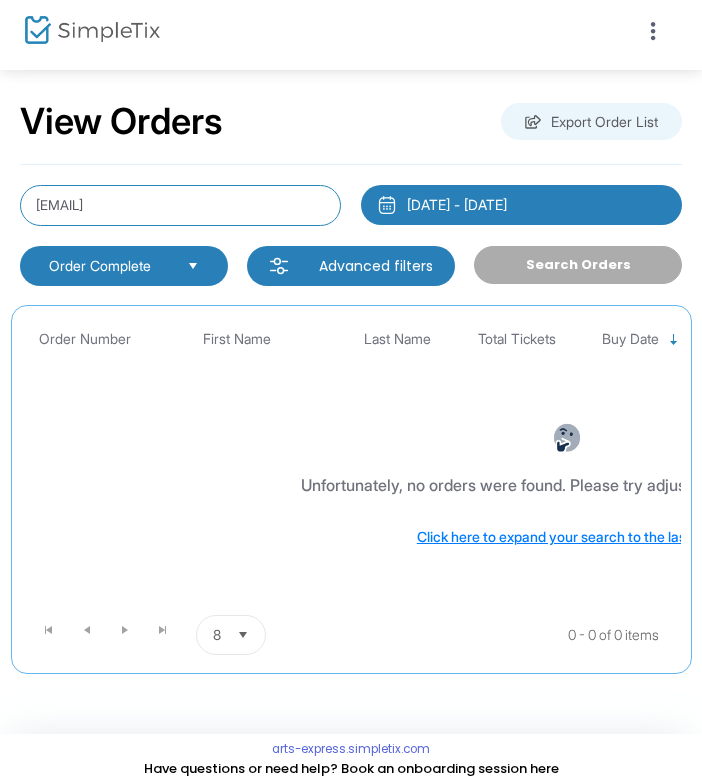 click on "[EMAIL]" 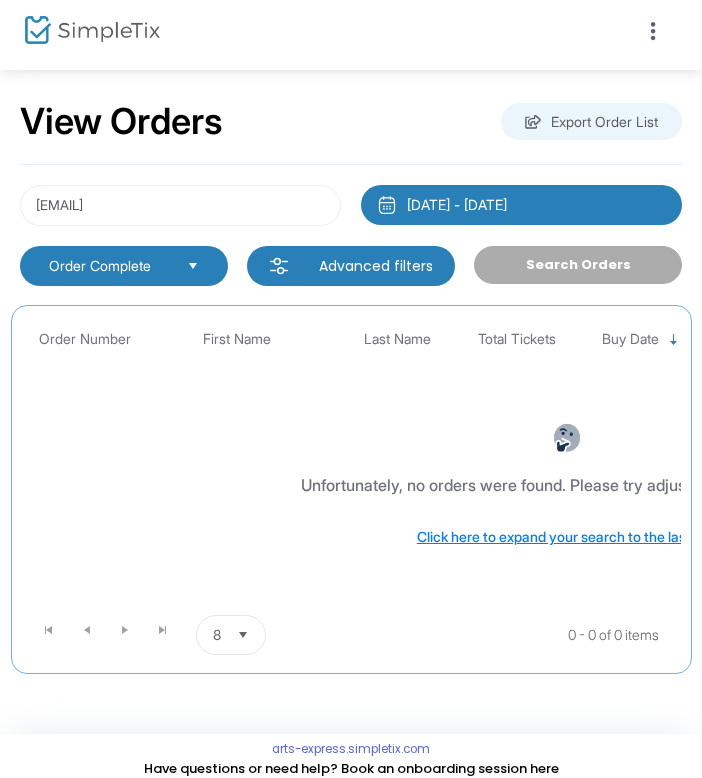 click on "[DATE] - [DATE]" 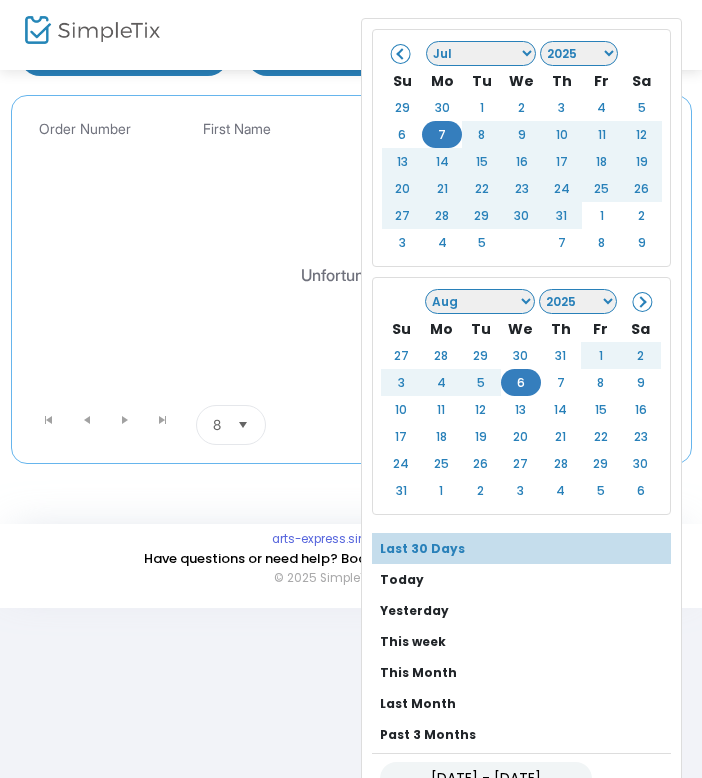 scroll, scrollTop: 208, scrollLeft: 0, axis: vertical 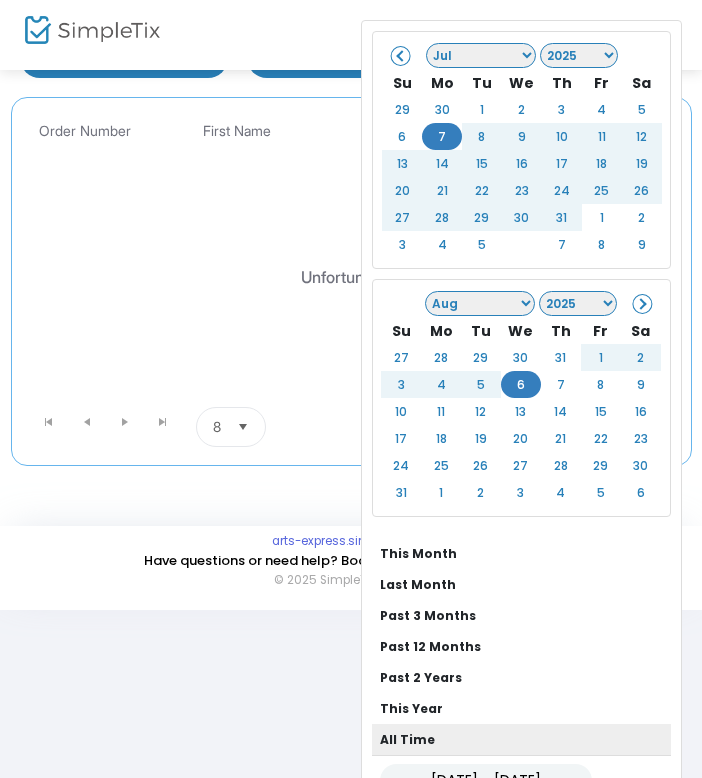 click on "All Time" 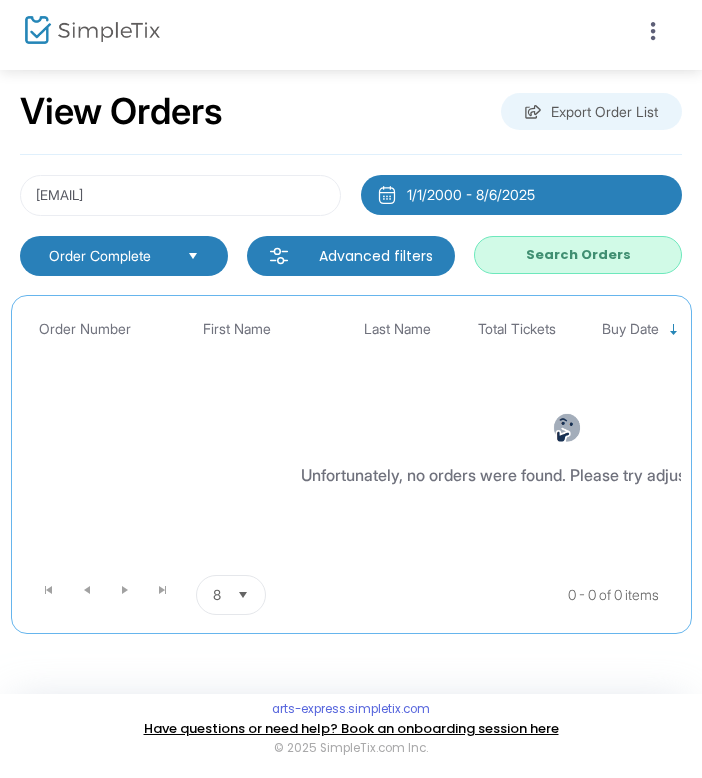 scroll, scrollTop: 15, scrollLeft: 0, axis: vertical 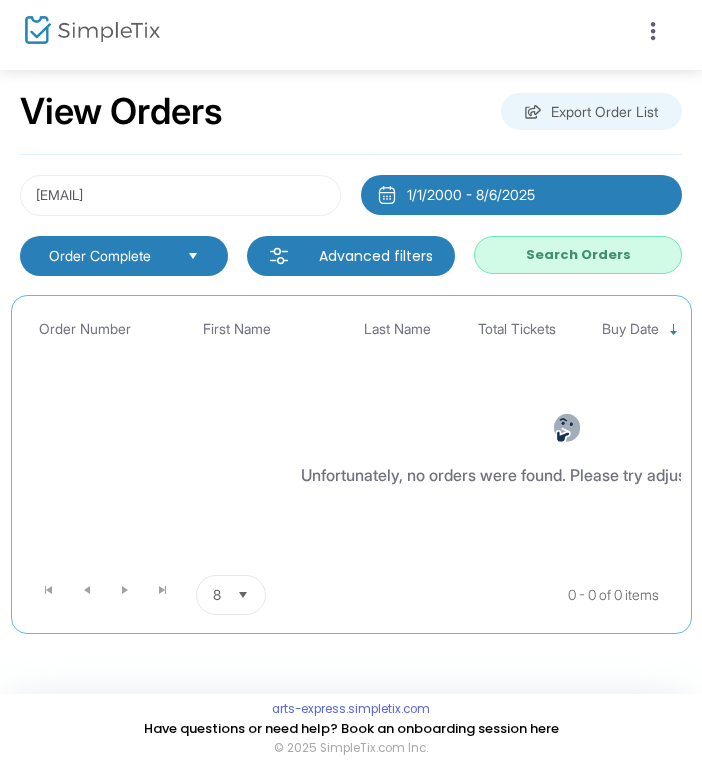 click on "Search Orders" 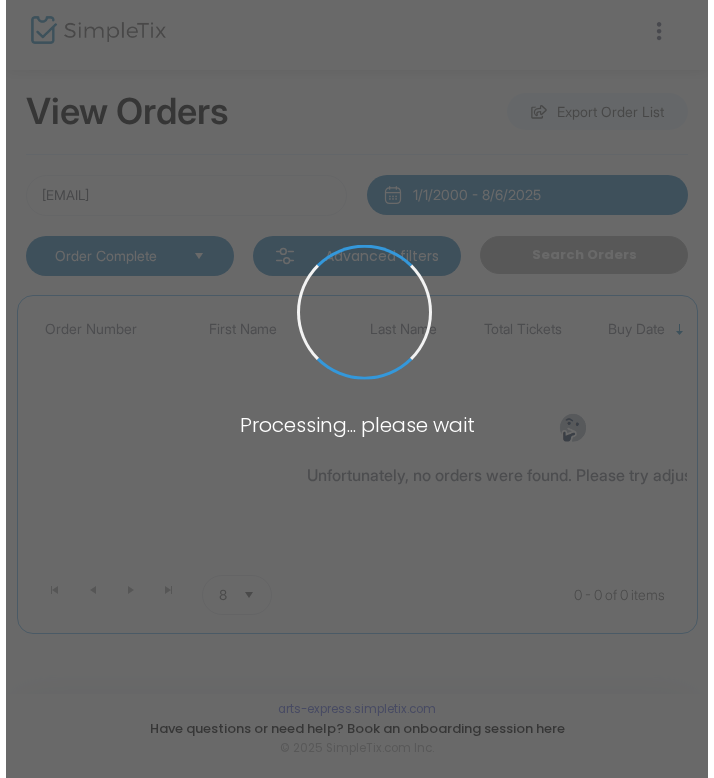 scroll, scrollTop: 0, scrollLeft: 0, axis: both 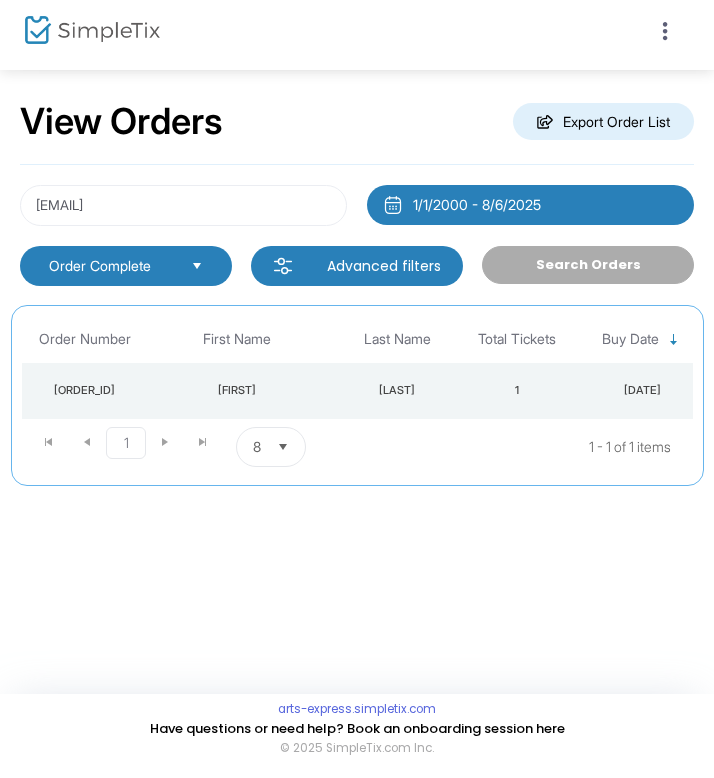 click on "[FIRST]" 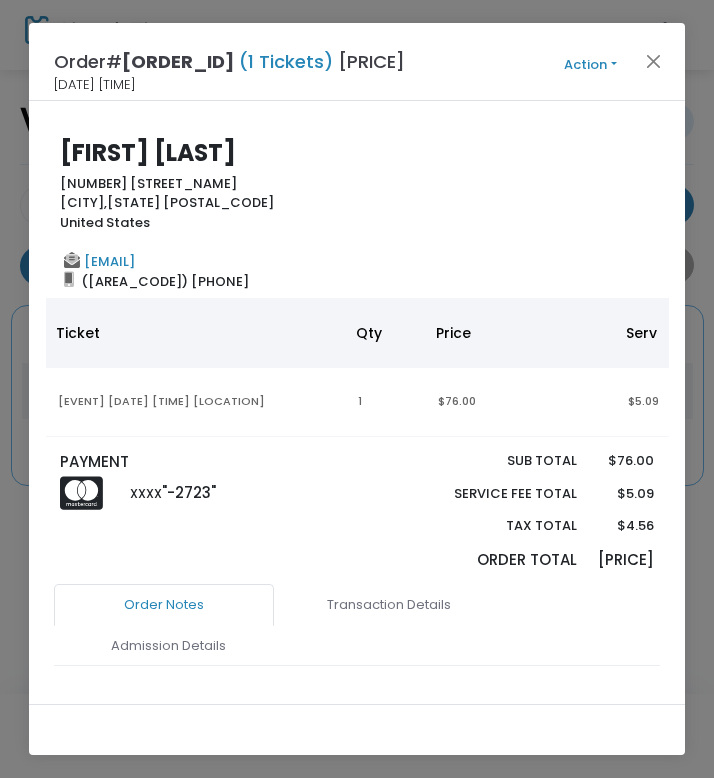 click on "[FIRST] [LAST]" 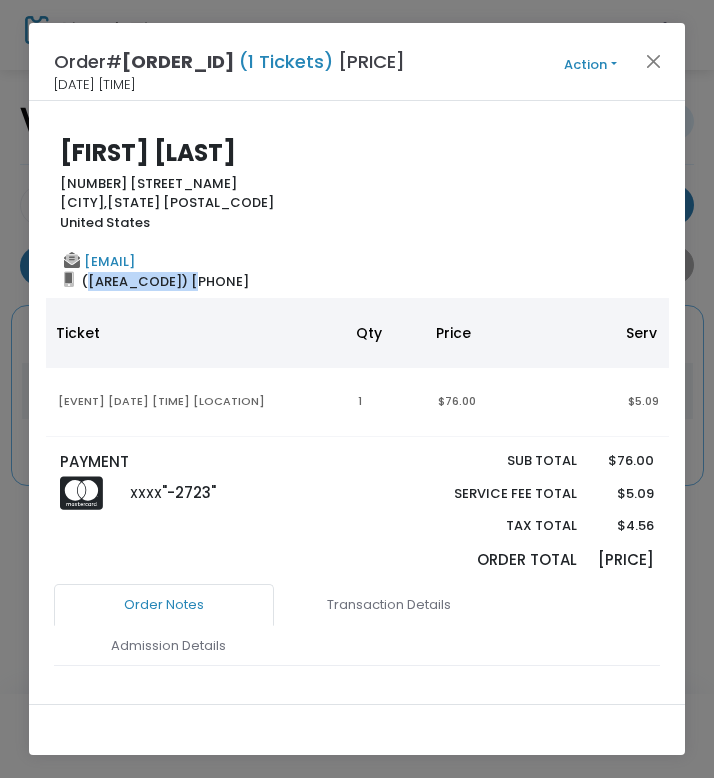 drag, startPoint x: 194, startPoint y: 283, endPoint x: 84, endPoint y: 283, distance: 110 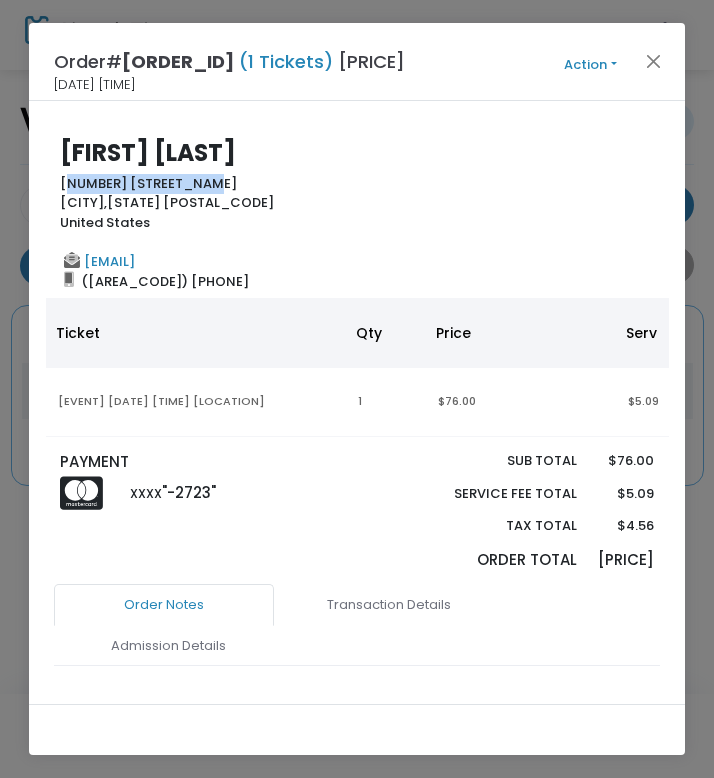 drag, startPoint x: 190, startPoint y: 183, endPoint x: 38, endPoint y: 180, distance: 152.0296 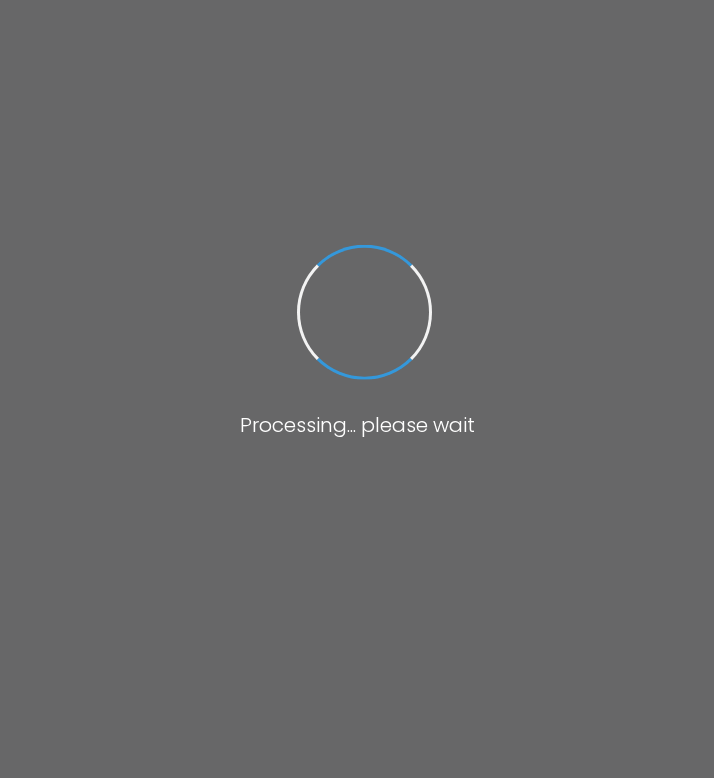 scroll, scrollTop: 0, scrollLeft: 0, axis: both 